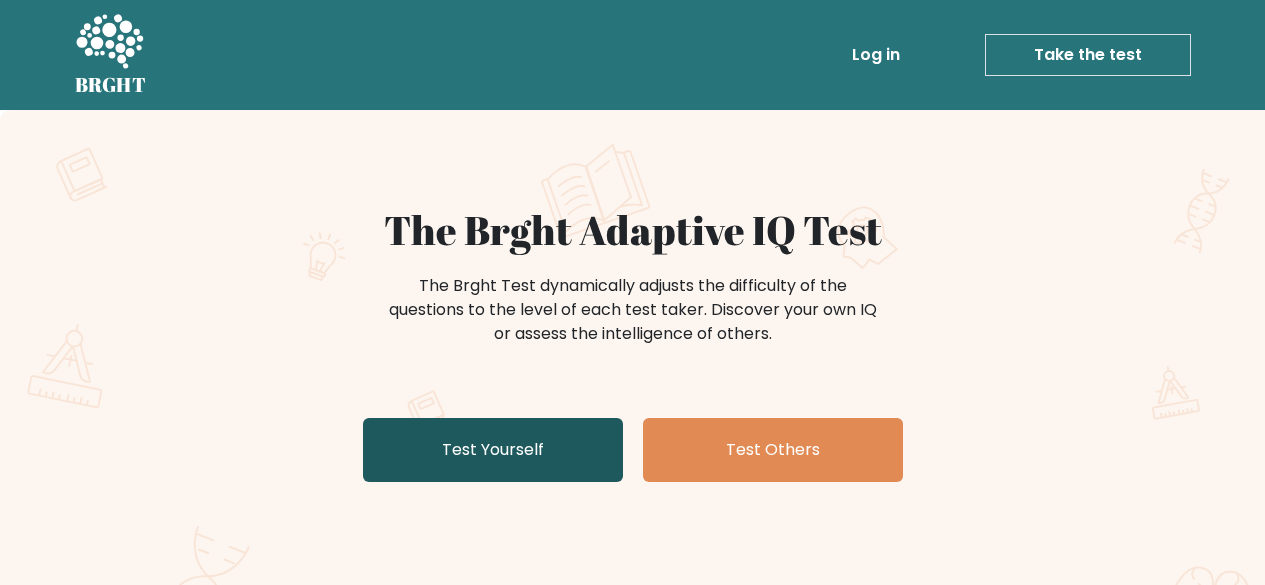 scroll, scrollTop: 0, scrollLeft: 0, axis: both 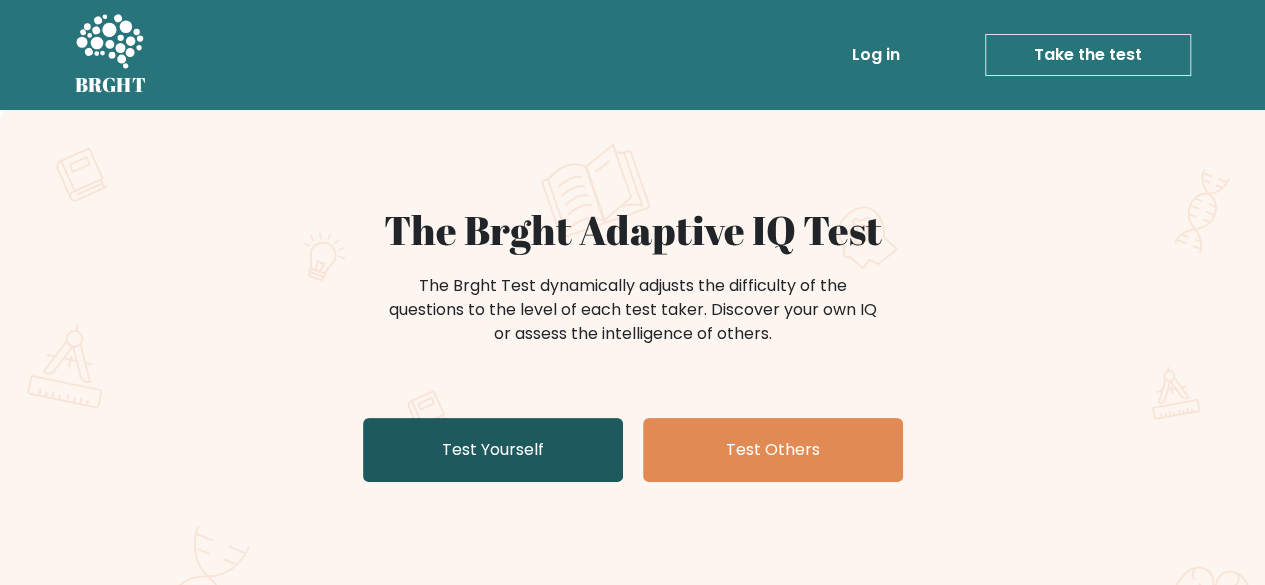 click on "Test Yourself" at bounding box center [493, 450] 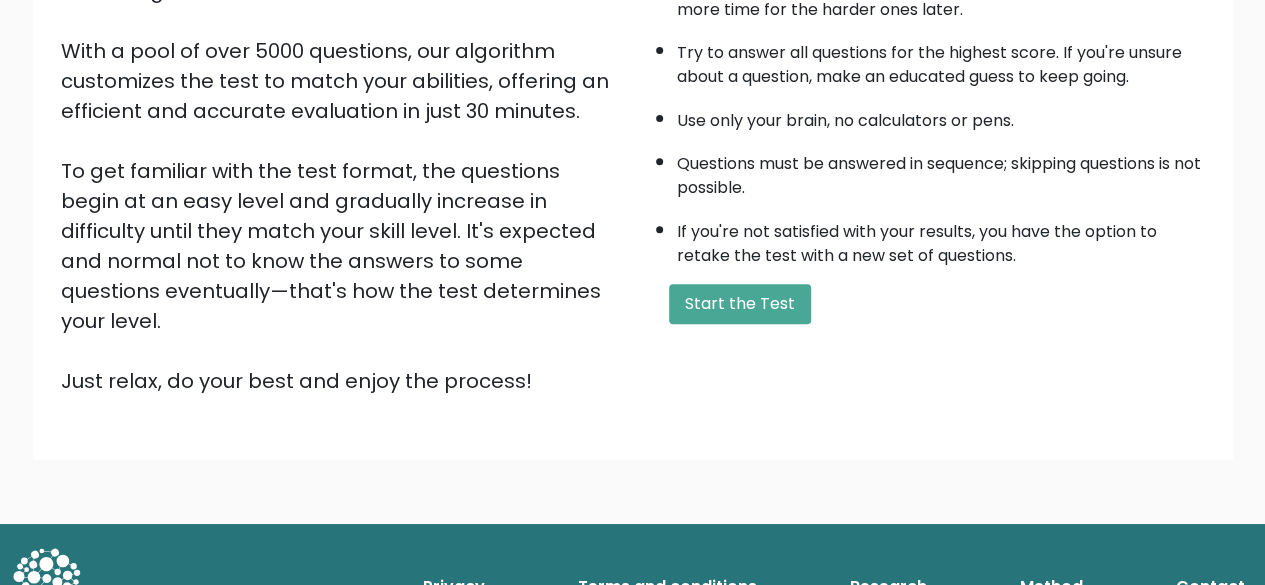 scroll, scrollTop: 330, scrollLeft: 0, axis: vertical 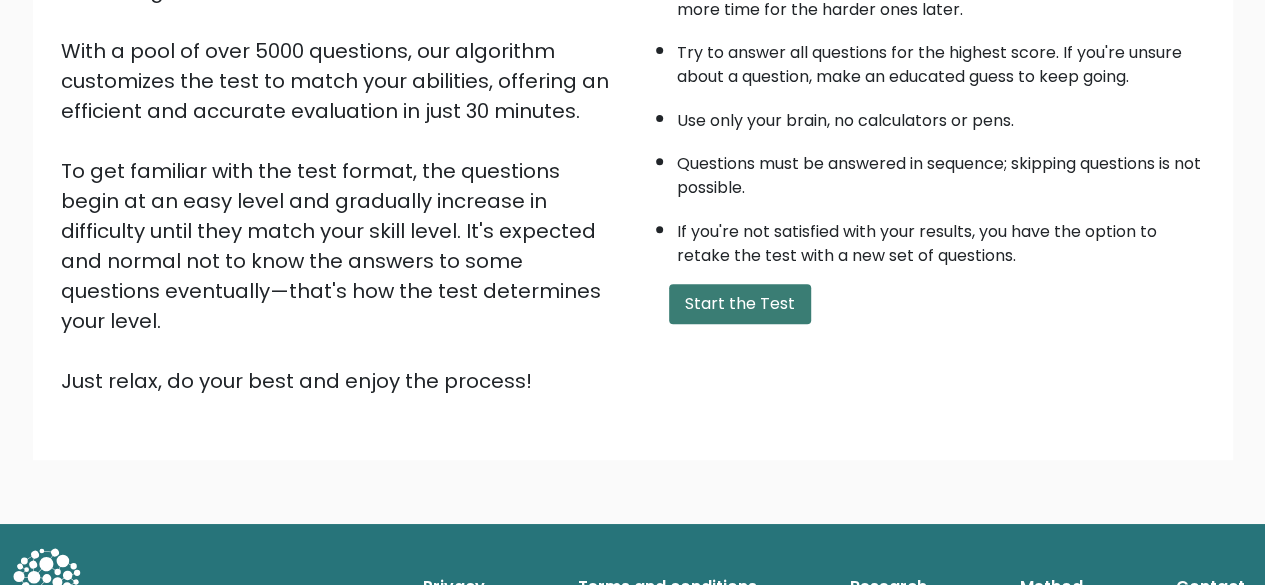 click on "Start the Test" at bounding box center (740, 304) 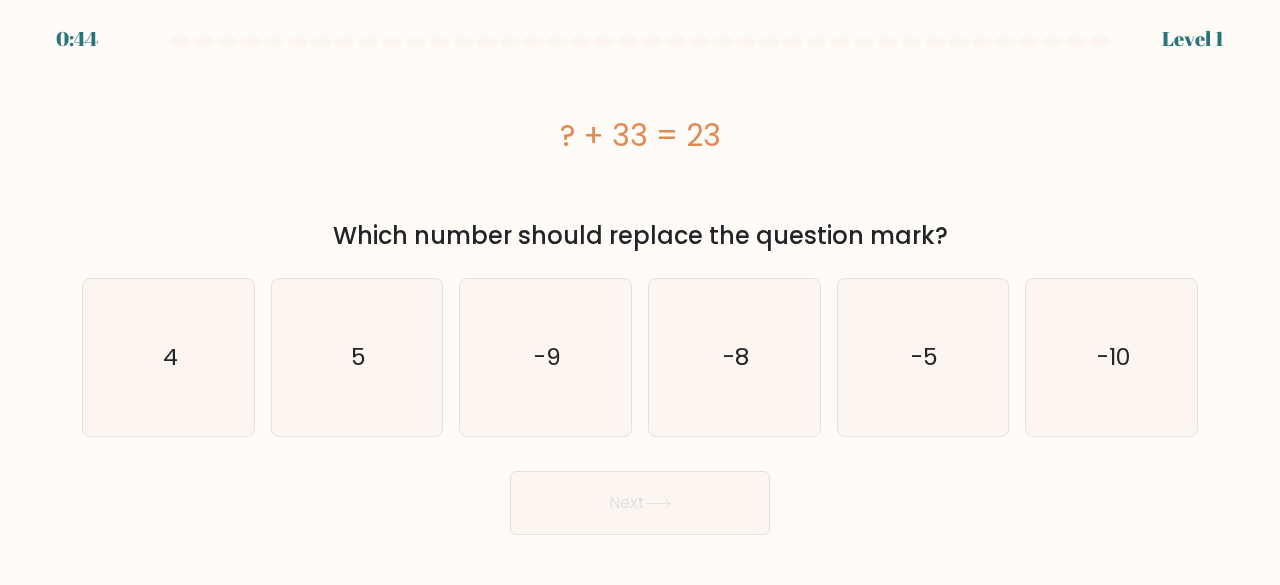 scroll, scrollTop: 0, scrollLeft: 0, axis: both 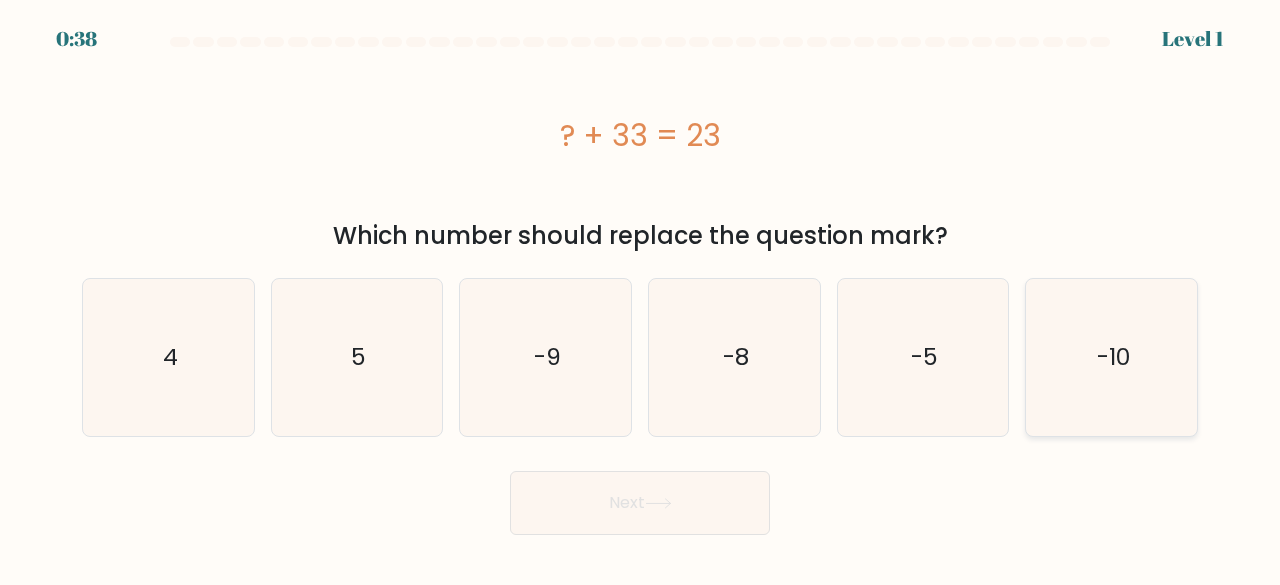 click on "-10" 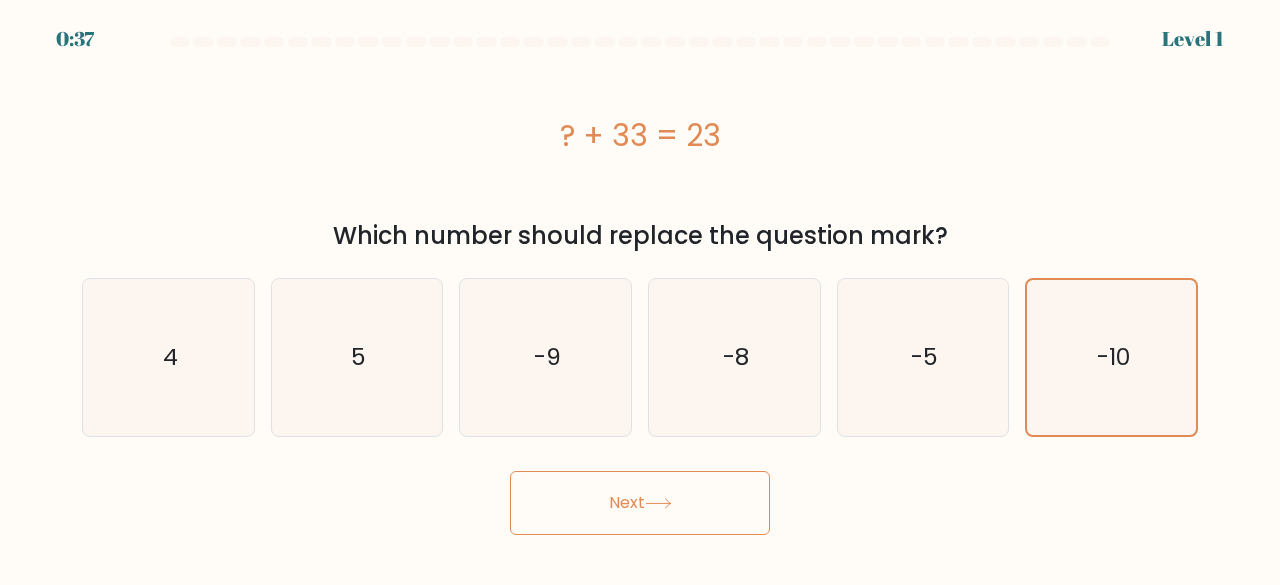 click on "Next" at bounding box center [640, 503] 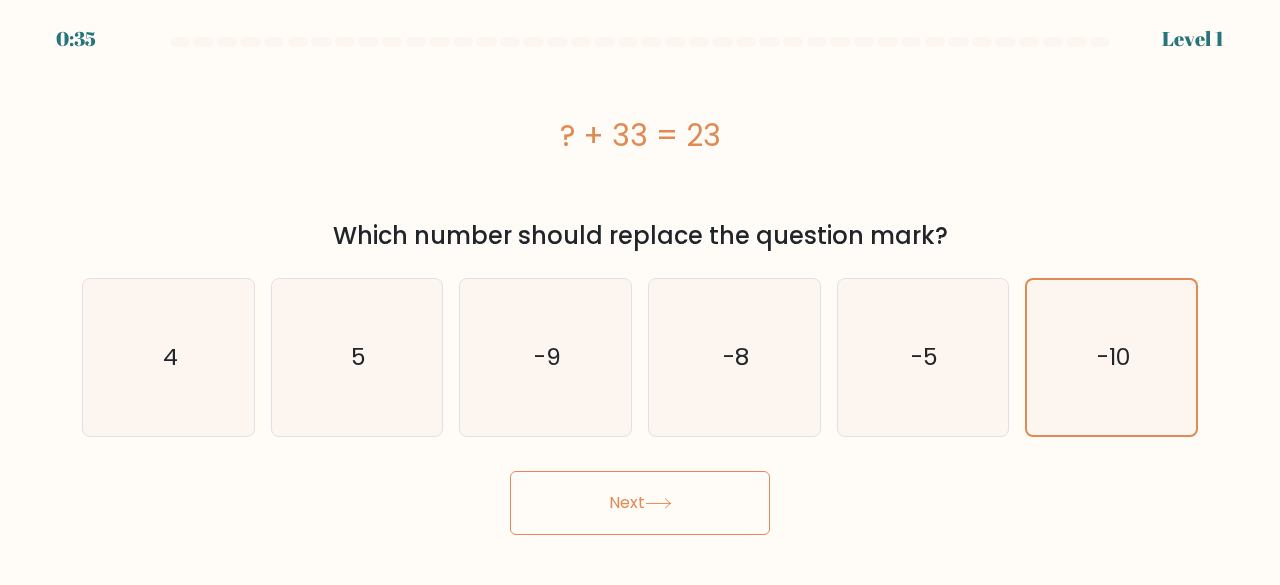 click on "Next" at bounding box center (640, 503) 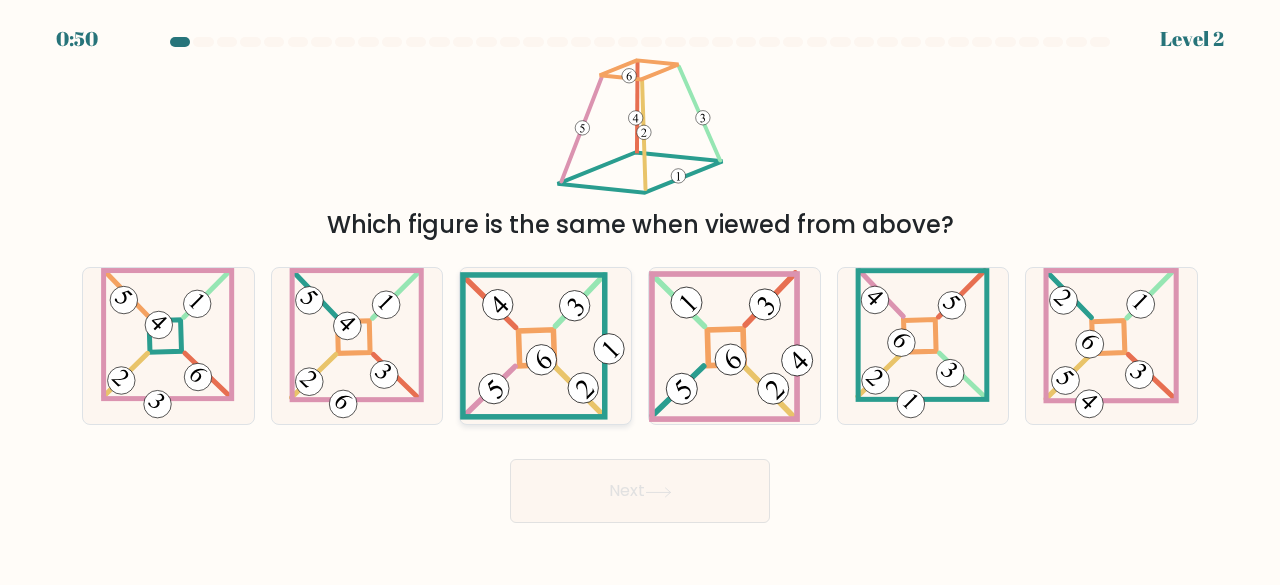 click 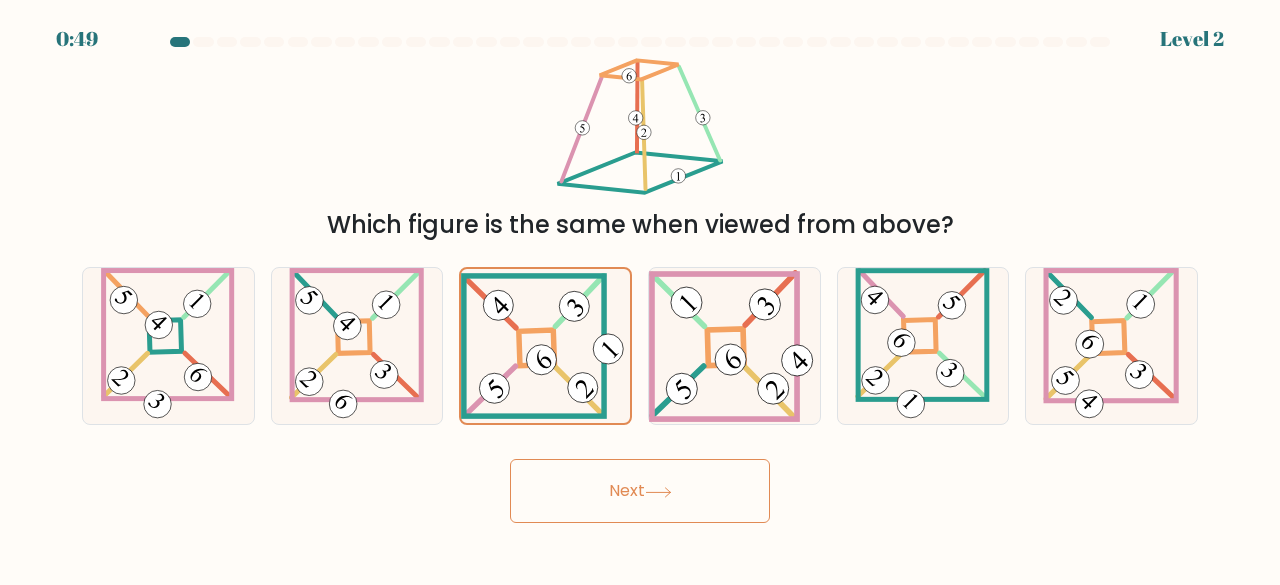 click on "Next" at bounding box center [640, 491] 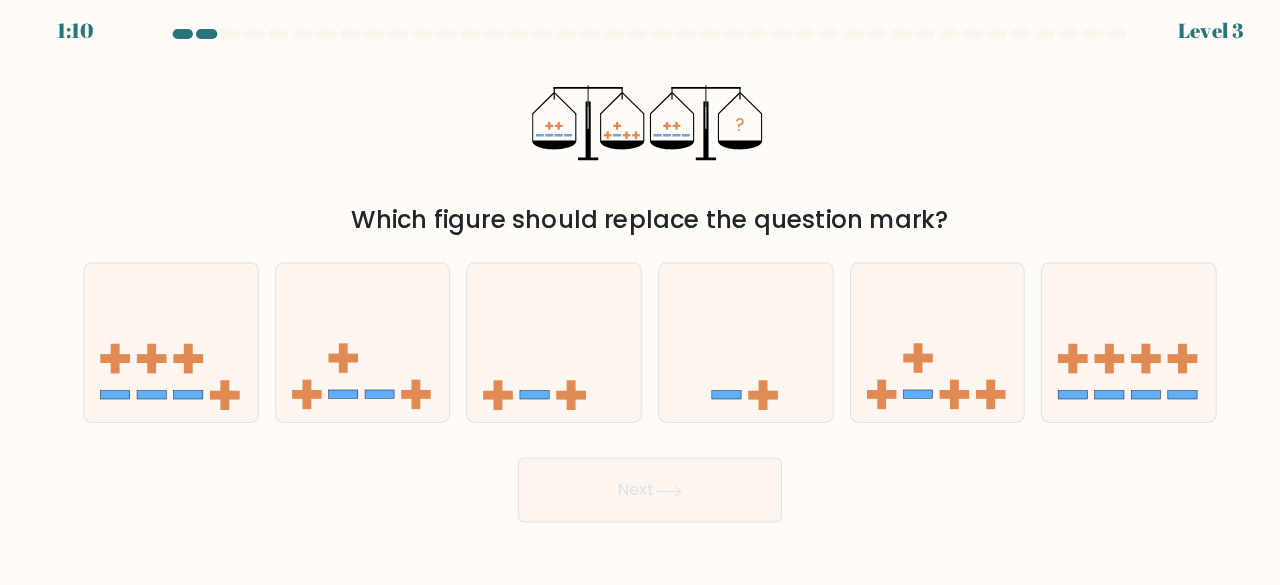 scroll, scrollTop: 0, scrollLeft: 0, axis: both 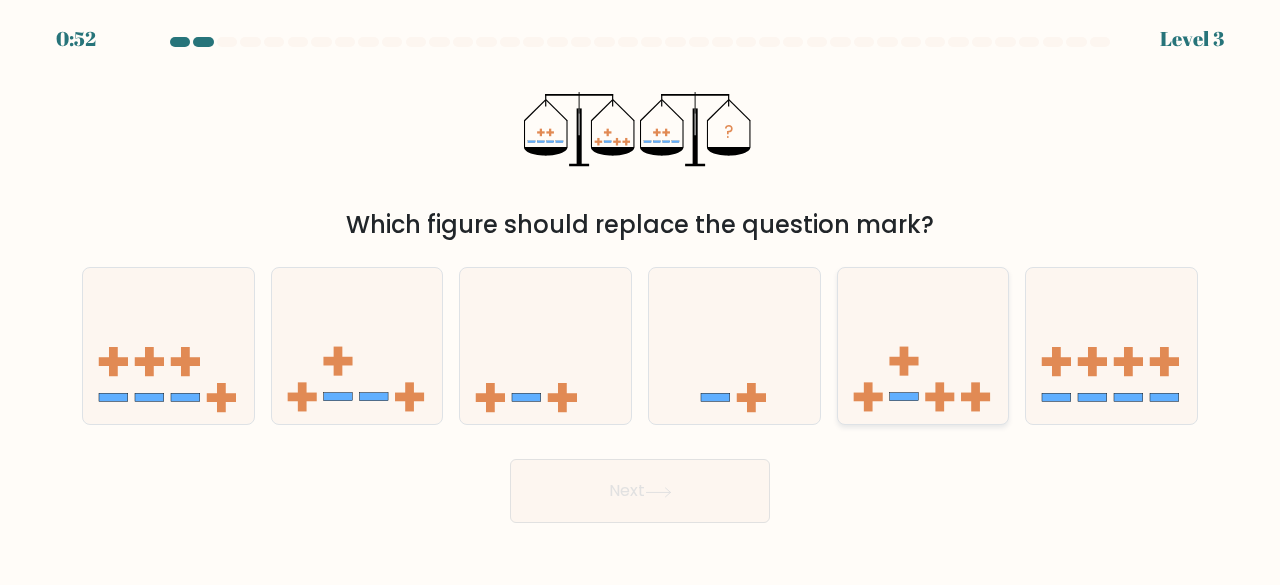 click 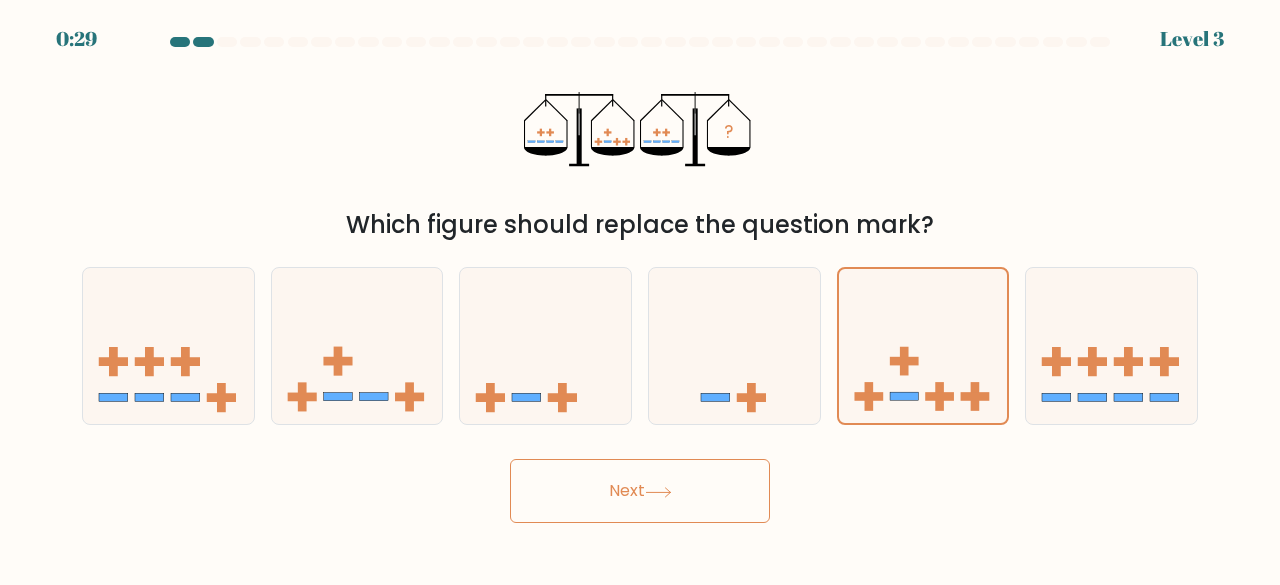 click 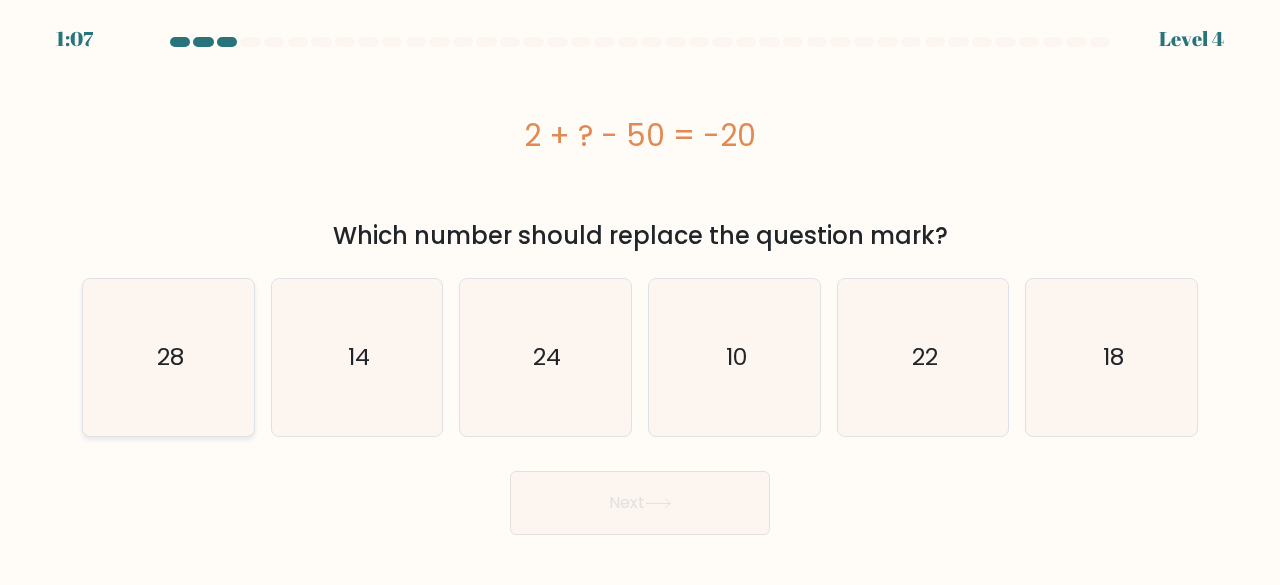 click on "28" 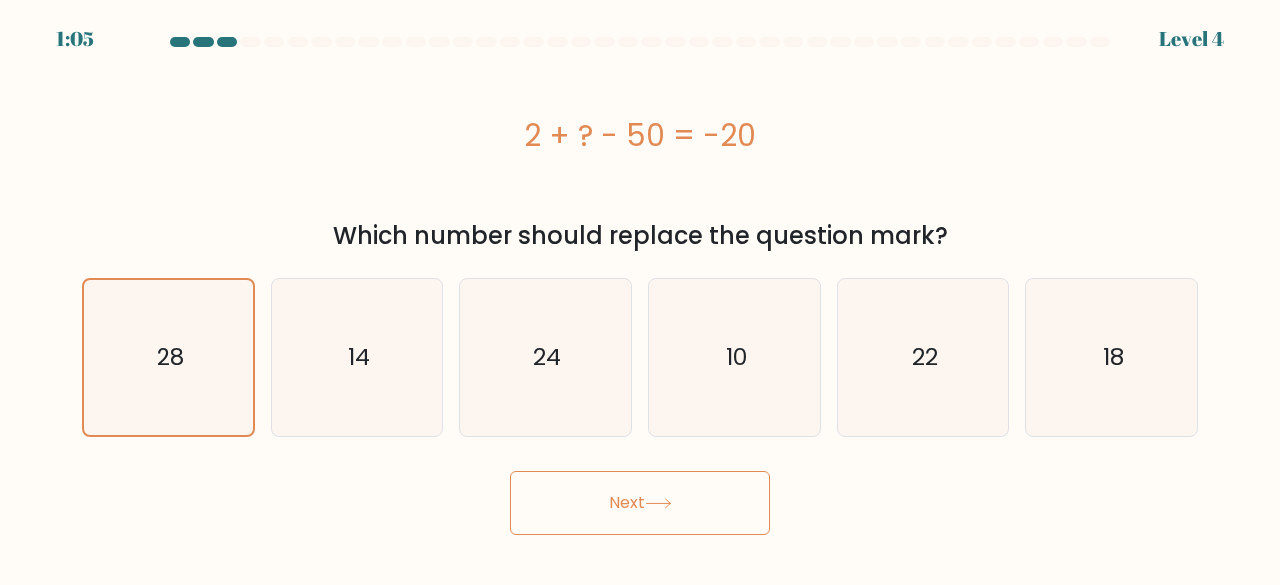 click on "Next" at bounding box center (640, 503) 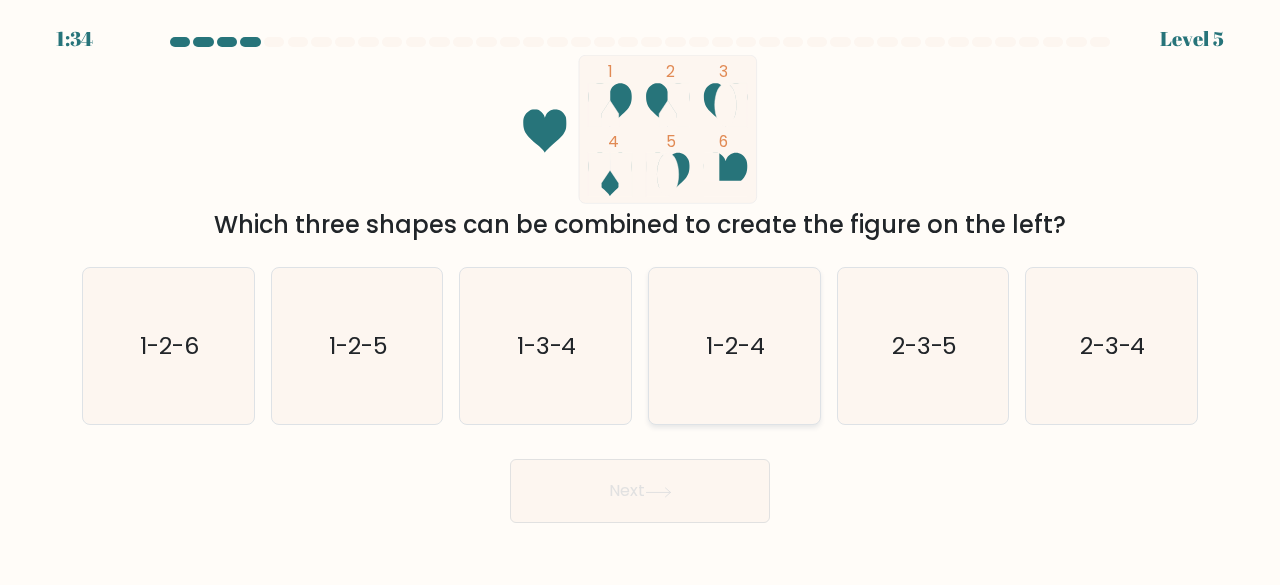 click on "1-2-4" 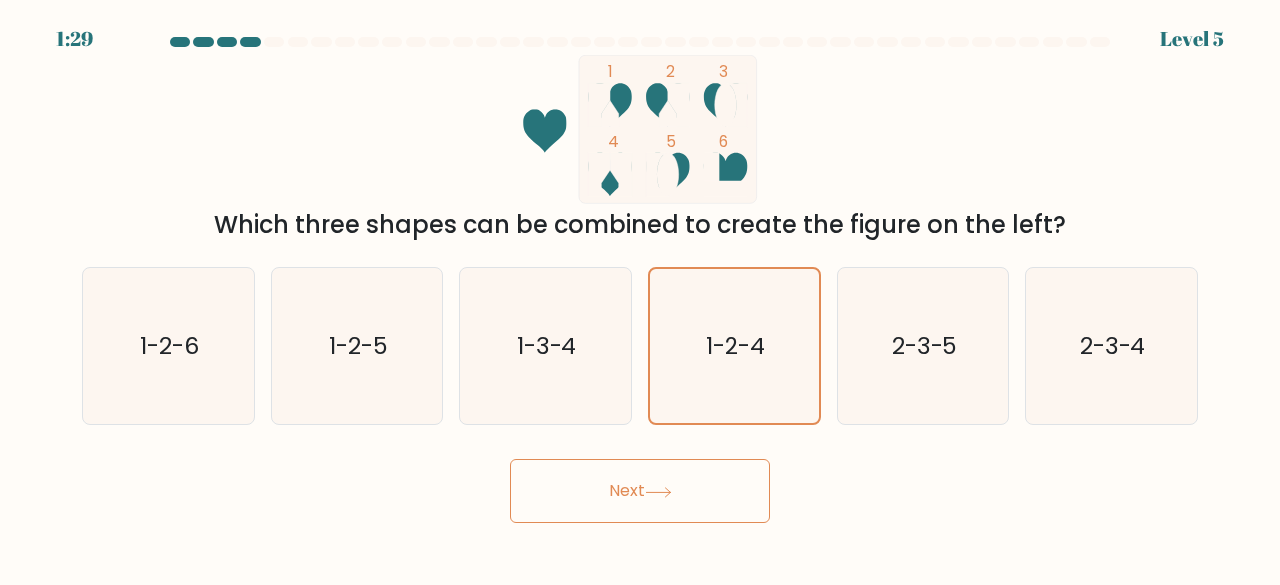 click on "Next" at bounding box center [640, 491] 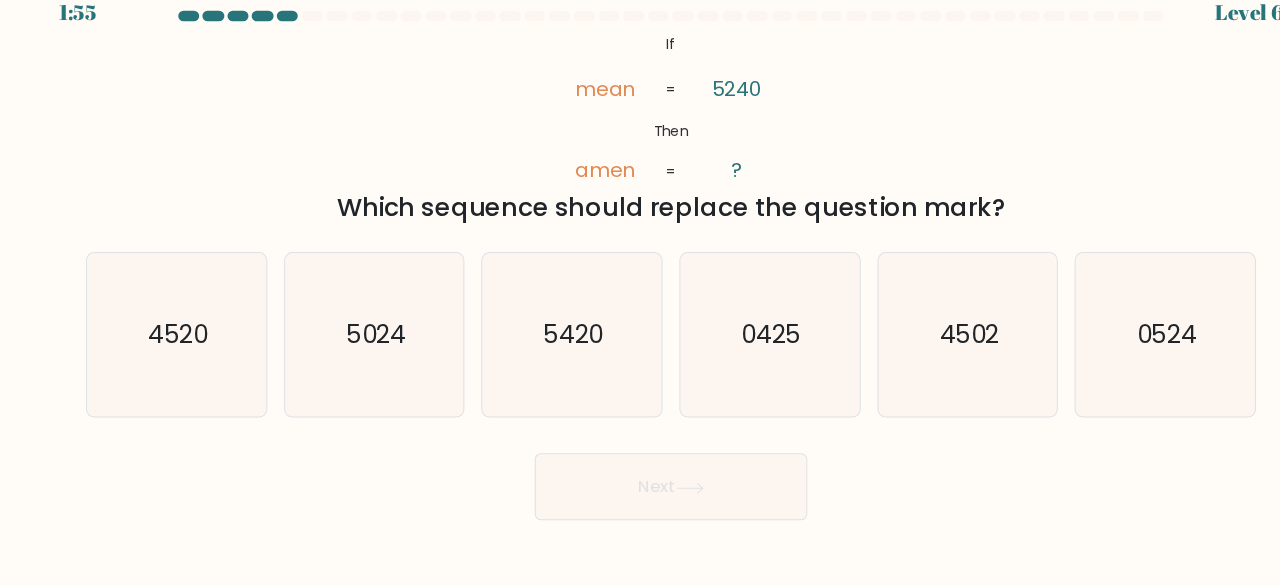 scroll, scrollTop: 0, scrollLeft: 0, axis: both 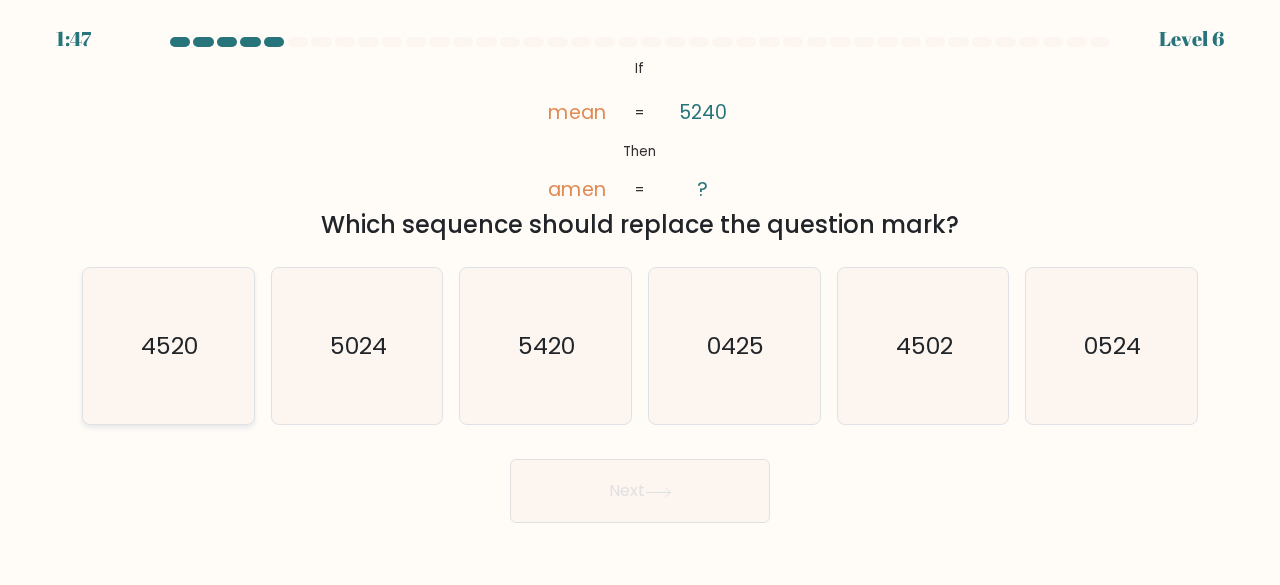 click on "4520" 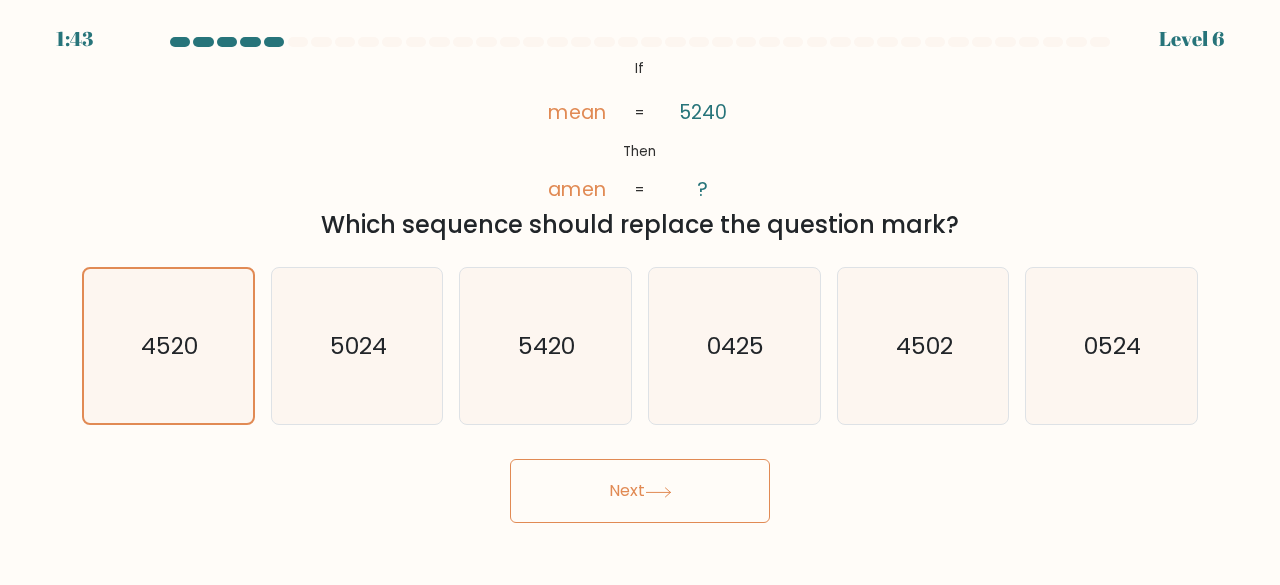 click on "Next" at bounding box center [640, 491] 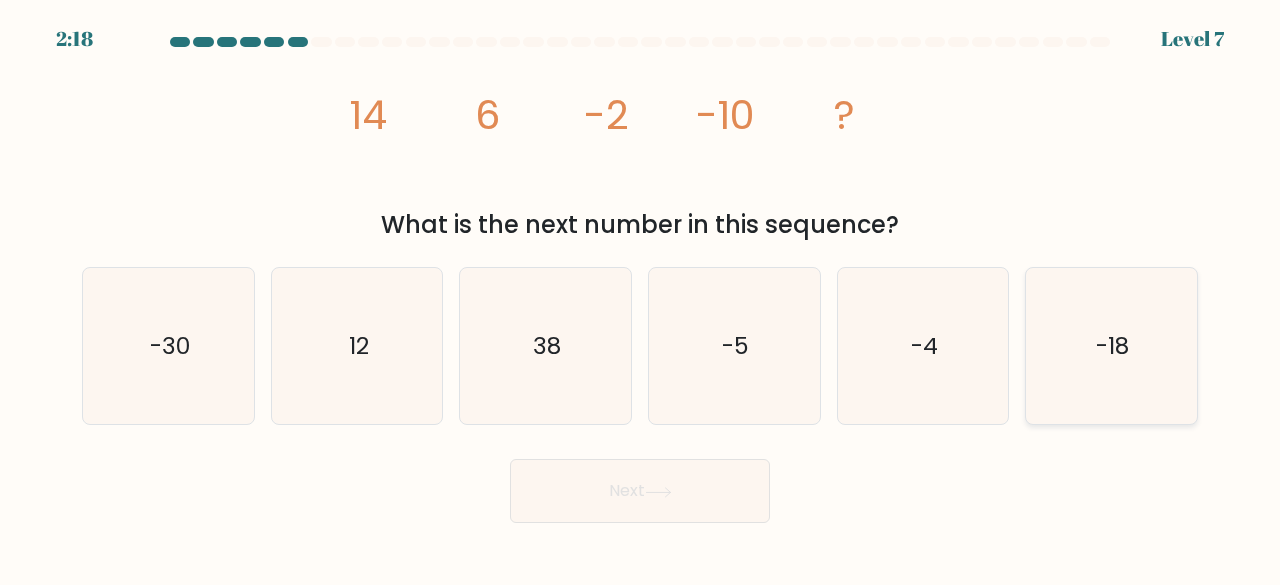 click on "-18" 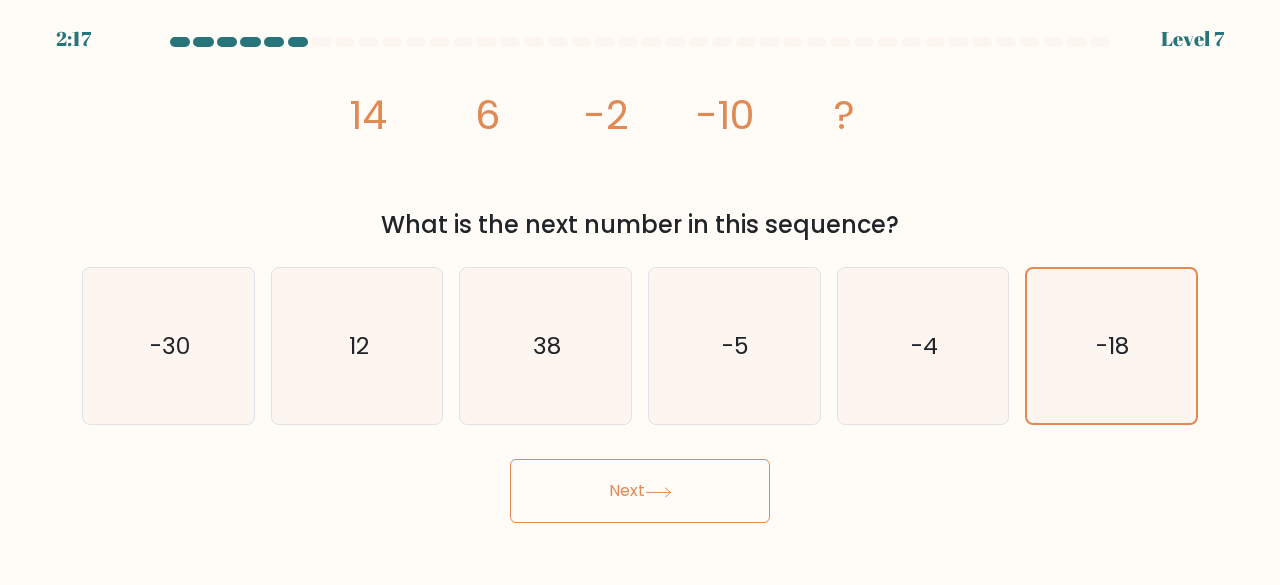 click on "Next" at bounding box center (640, 491) 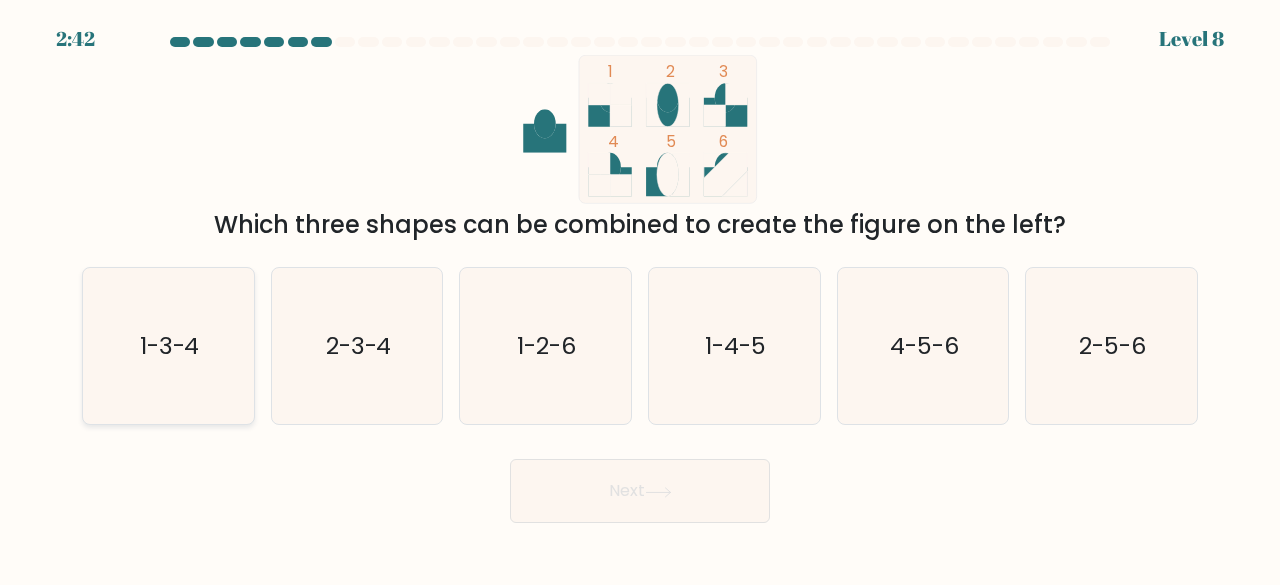 click on "1-3-4" 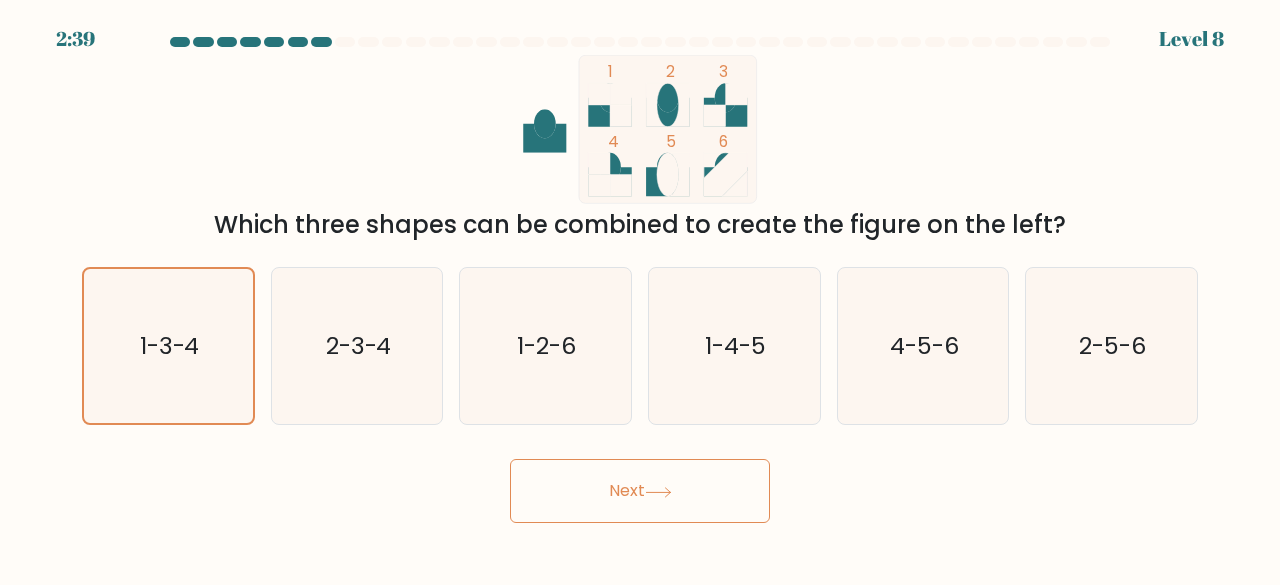 click on "Next" at bounding box center (640, 491) 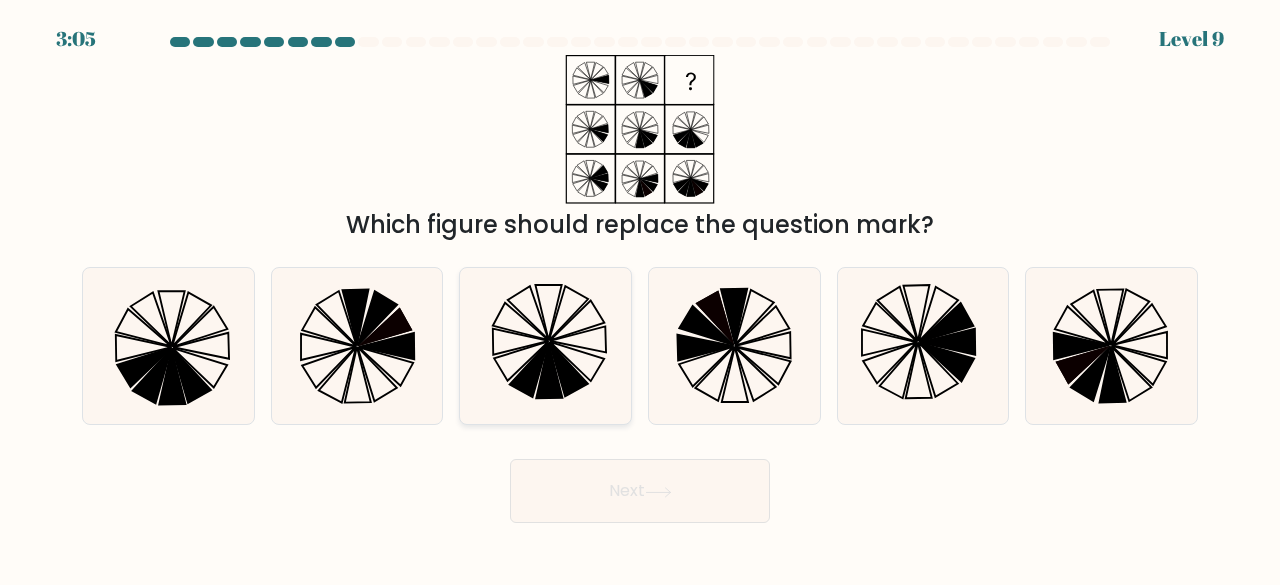 click 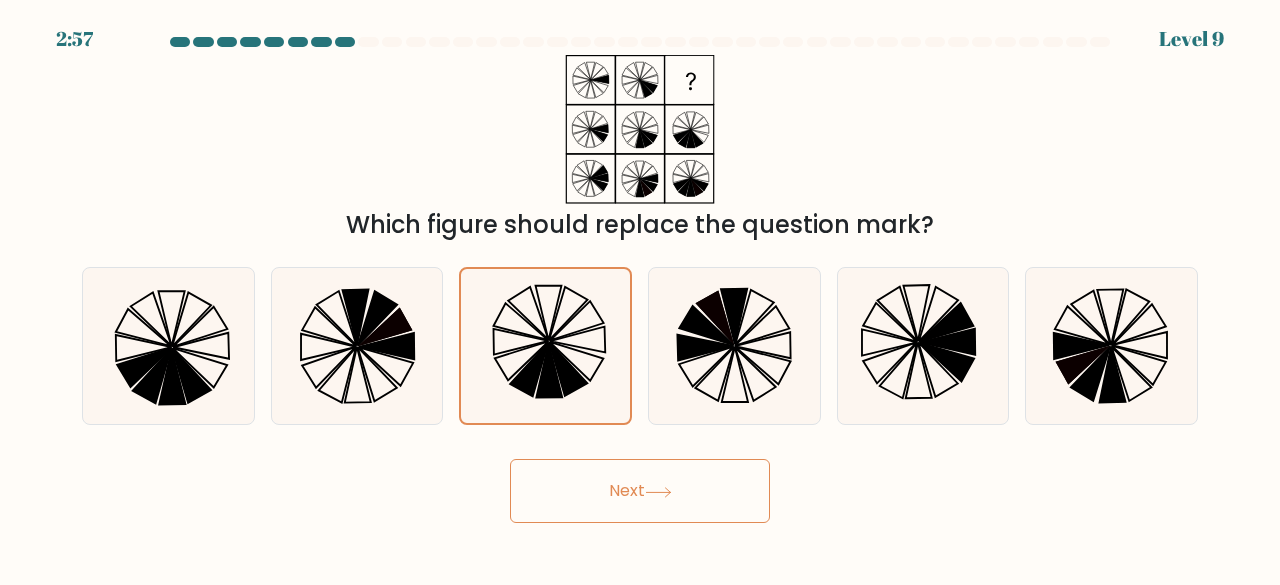 click 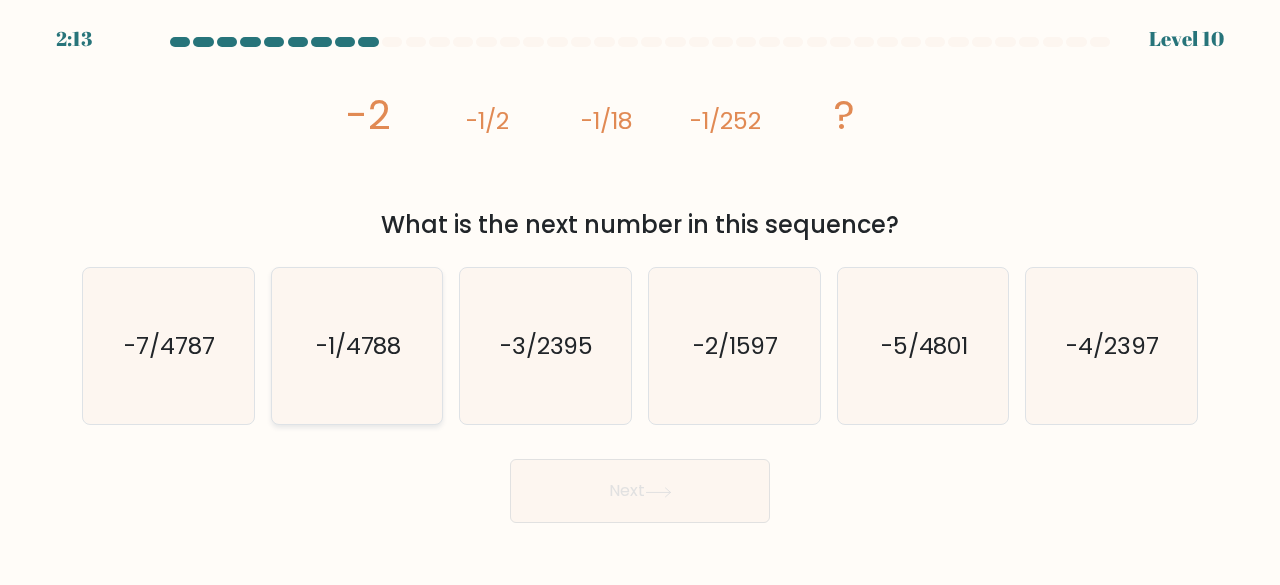 click on "-1/4788" 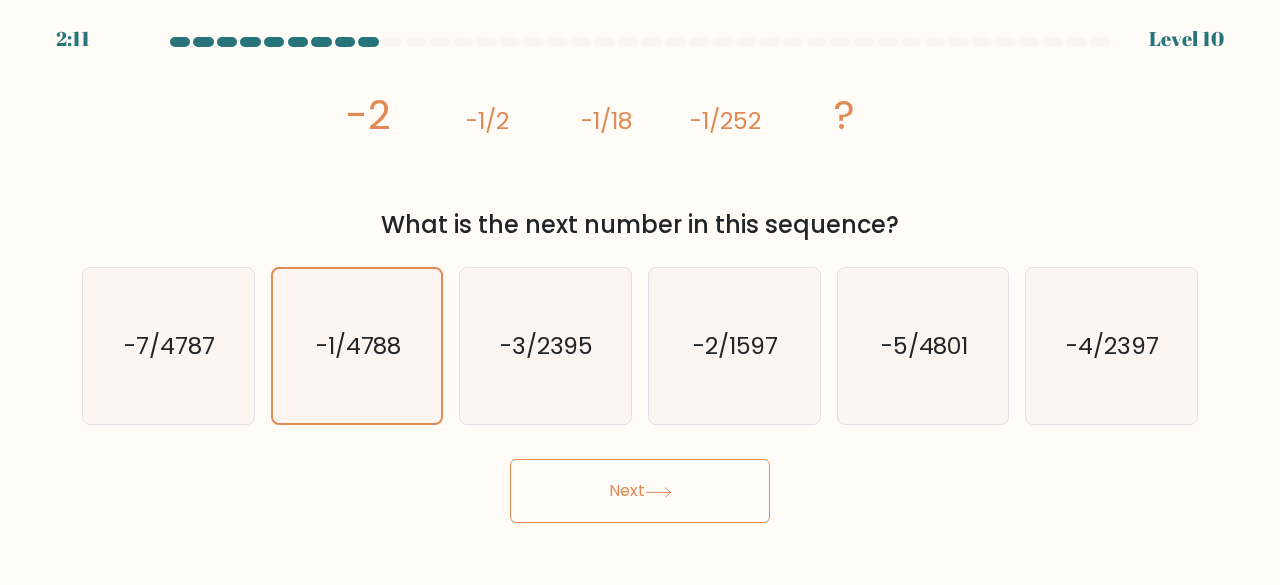 click on "Next" at bounding box center (640, 491) 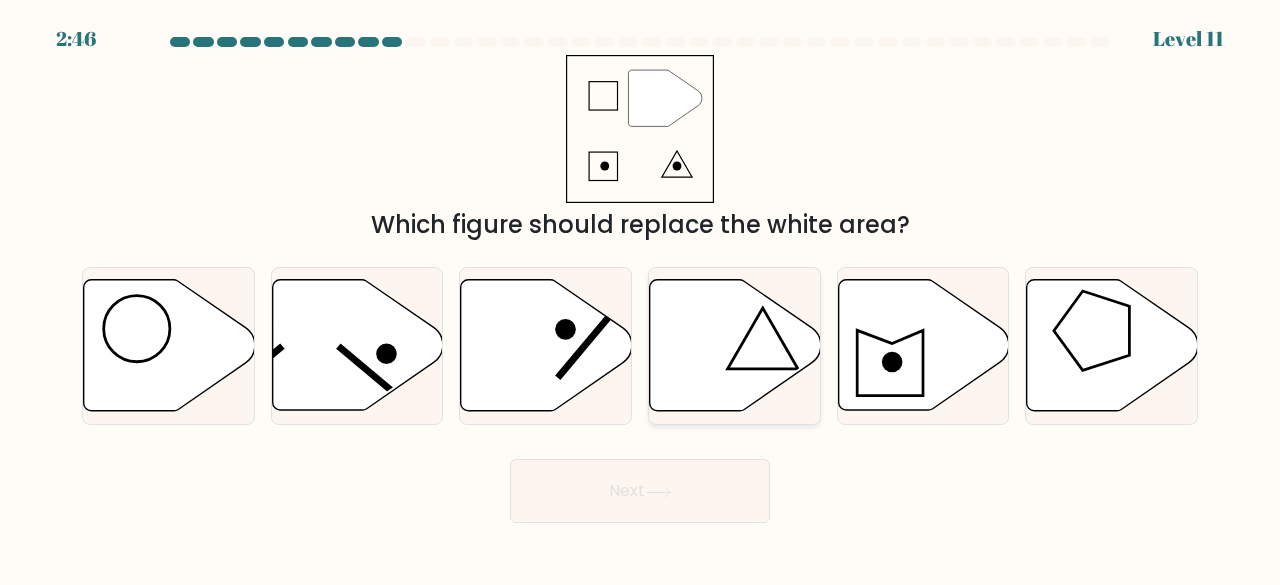 click 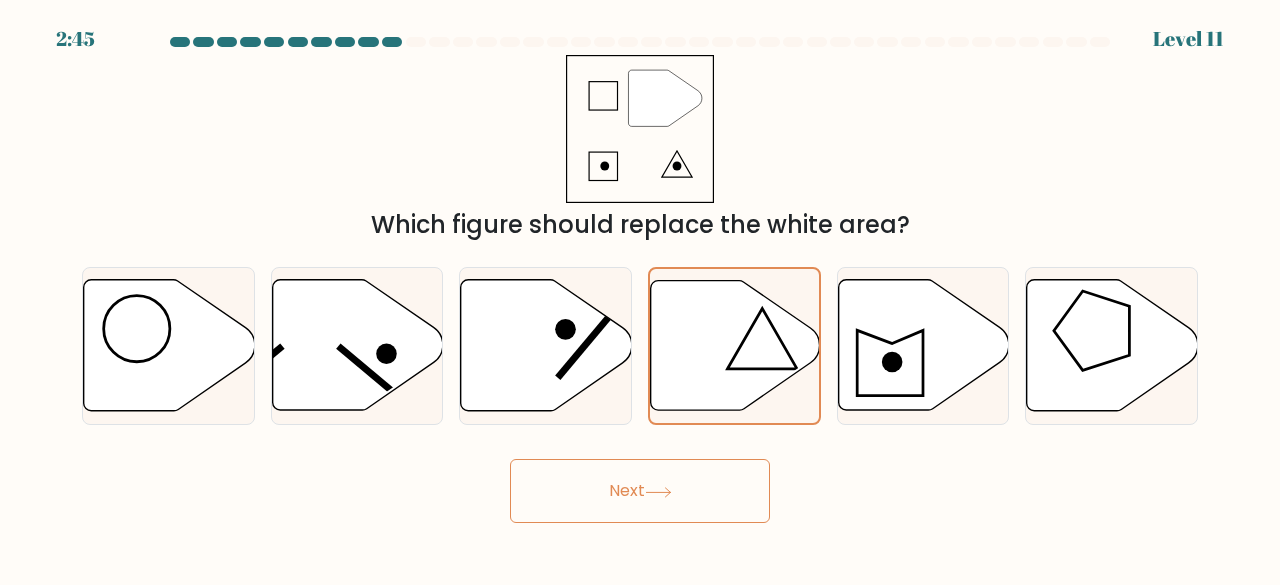 click on "Next" at bounding box center [640, 491] 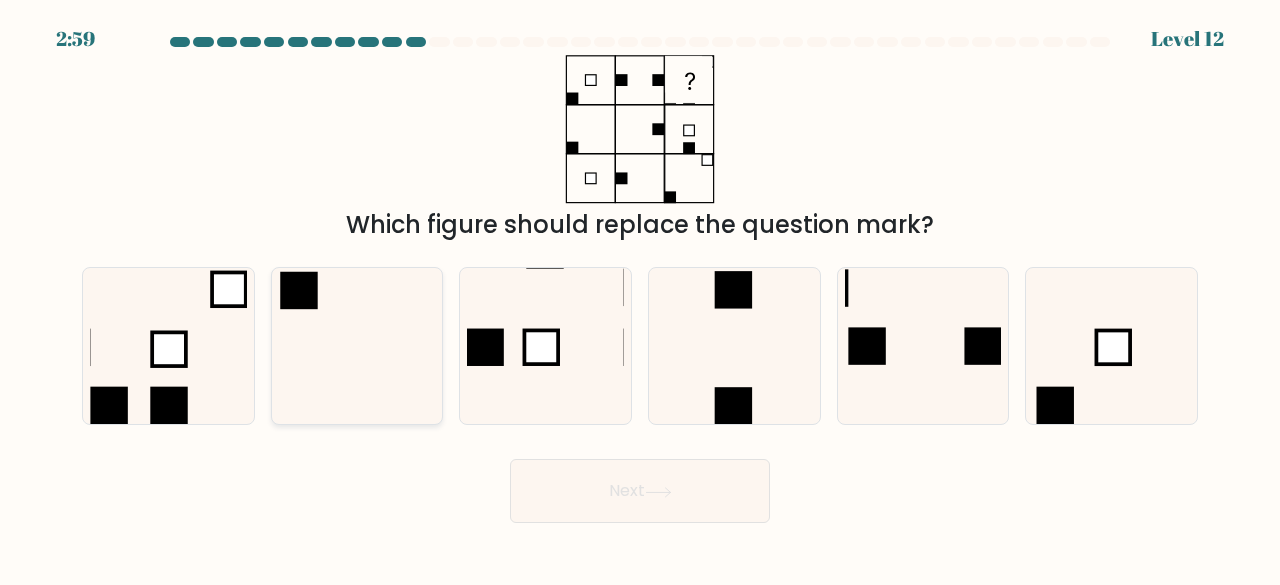click 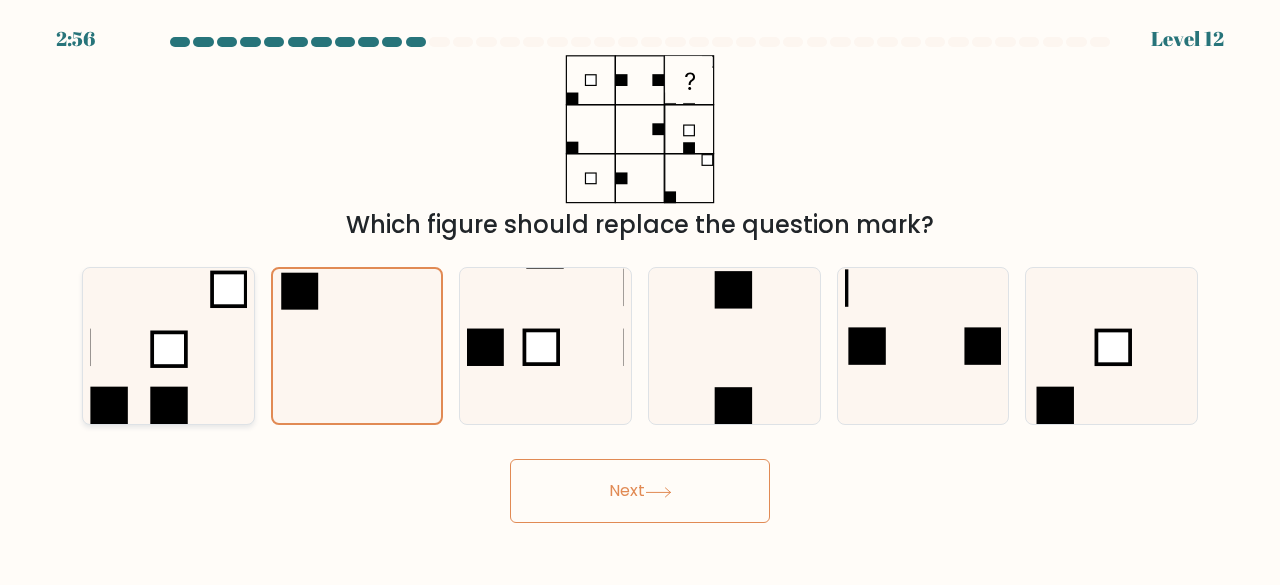 click 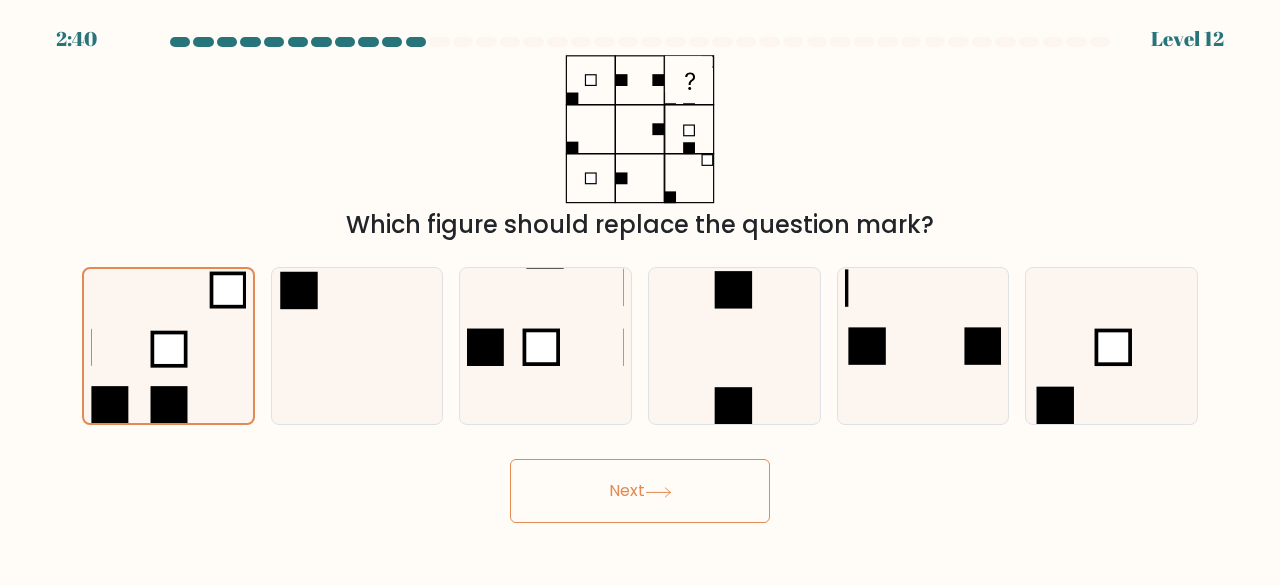 click on "Next" at bounding box center [640, 491] 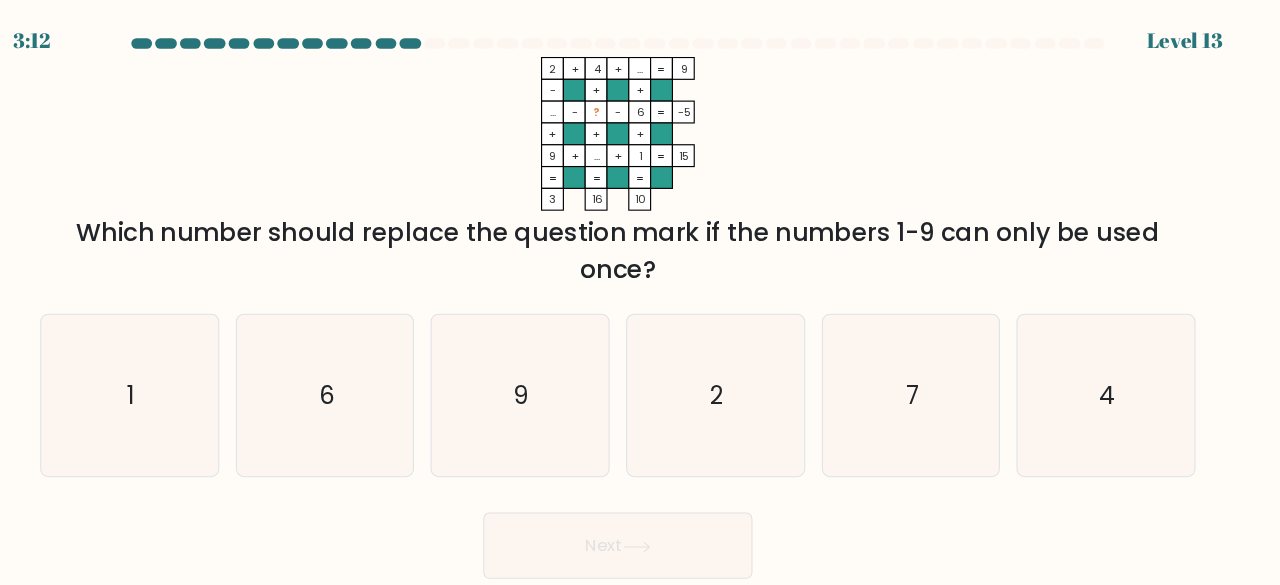 scroll, scrollTop: 0, scrollLeft: 0, axis: both 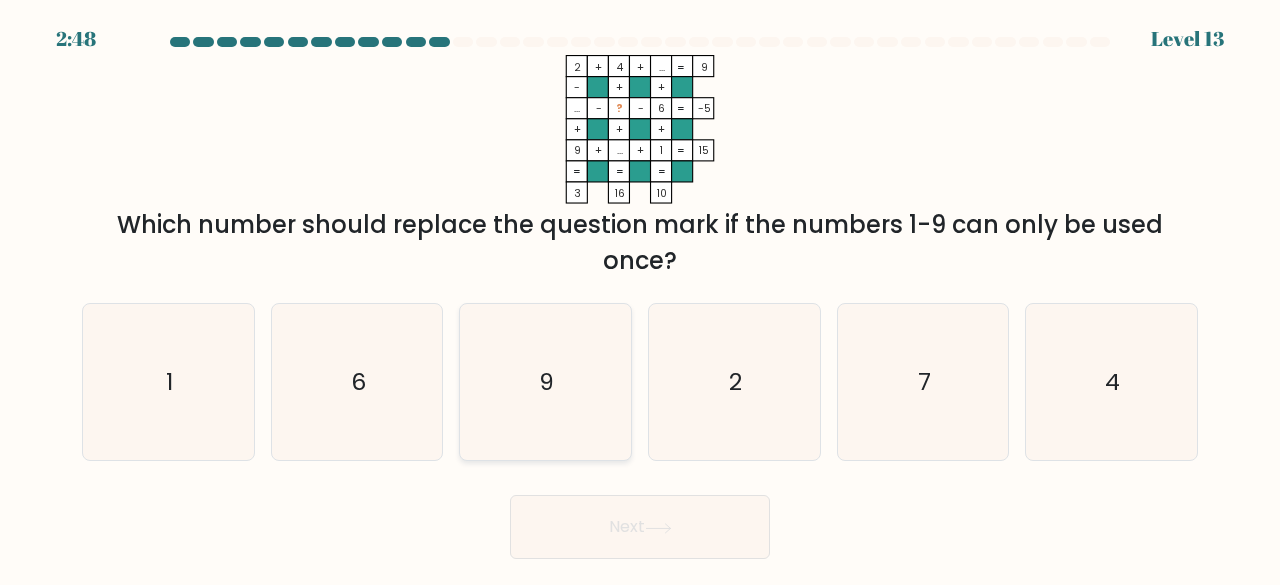 click on "9" 